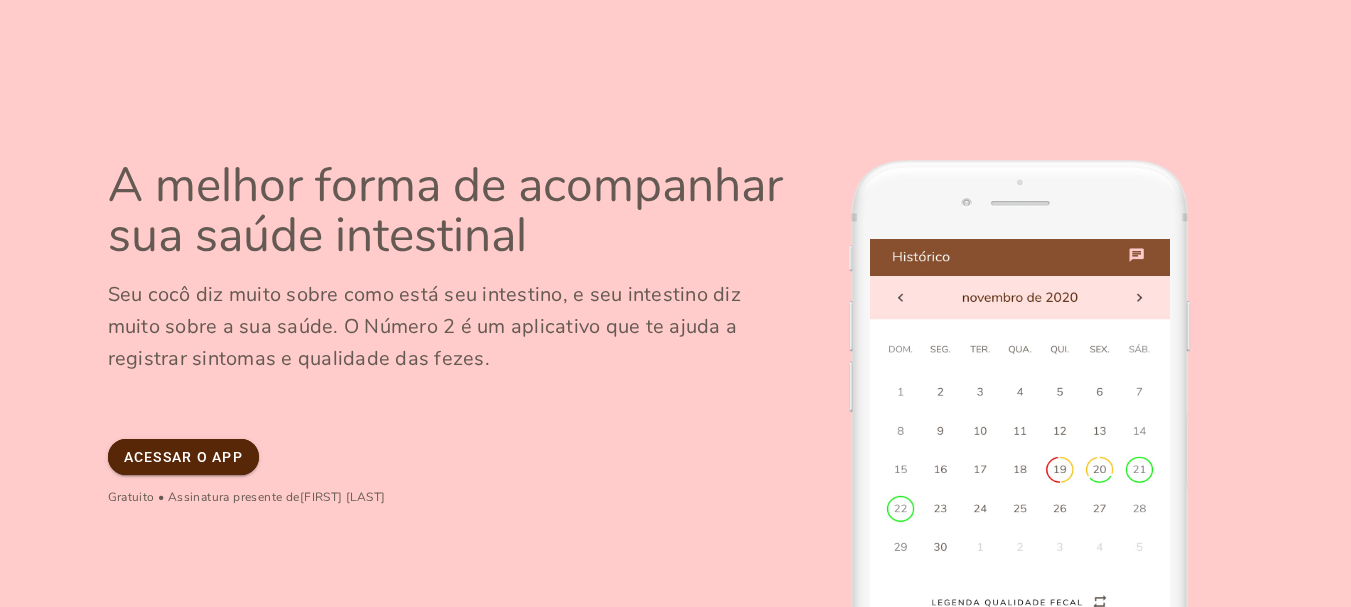 scroll, scrollTop: 0, scrollLeft: 0, axis: both 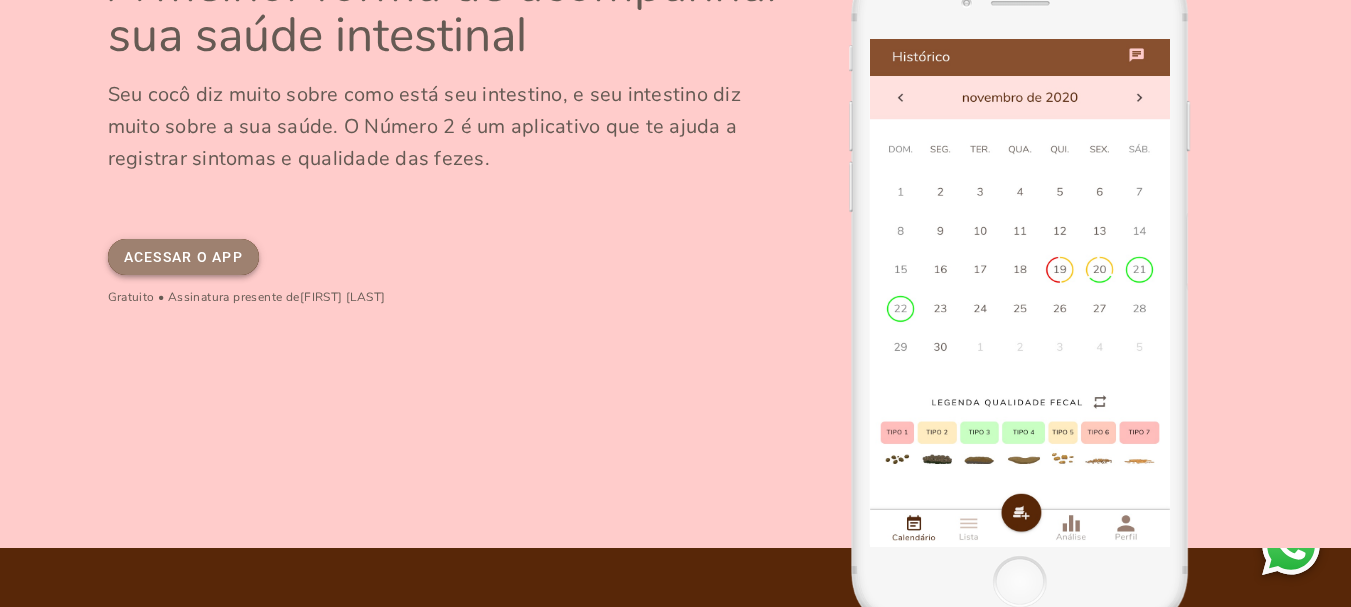 click on "Acessar o app" at bounding box center (0, 0) 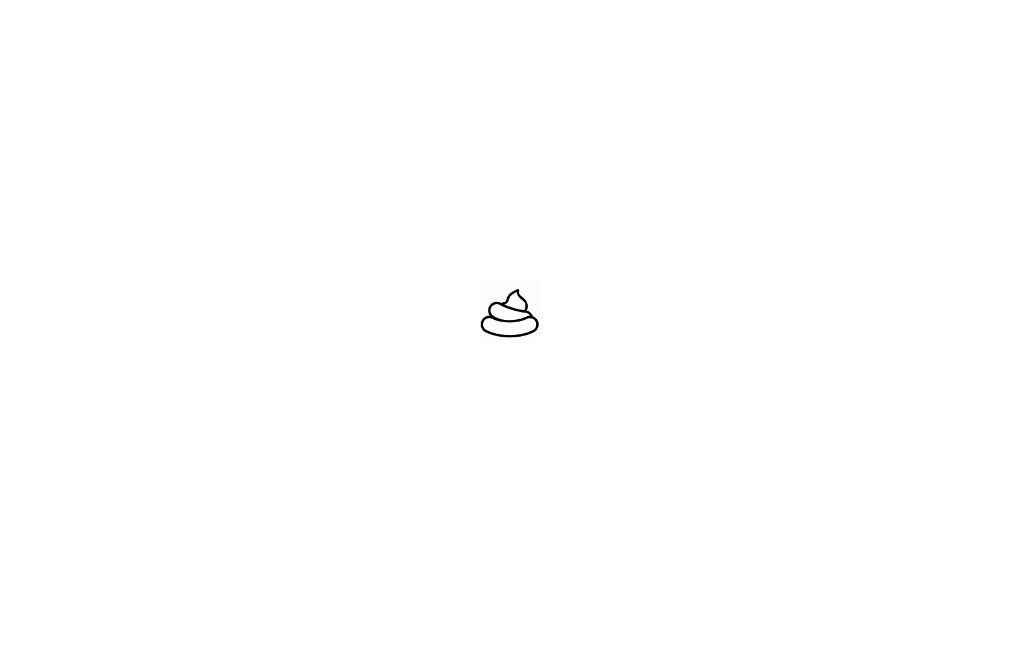 scroll, scrollTop: 0, scrollLeft: 0, axis: both 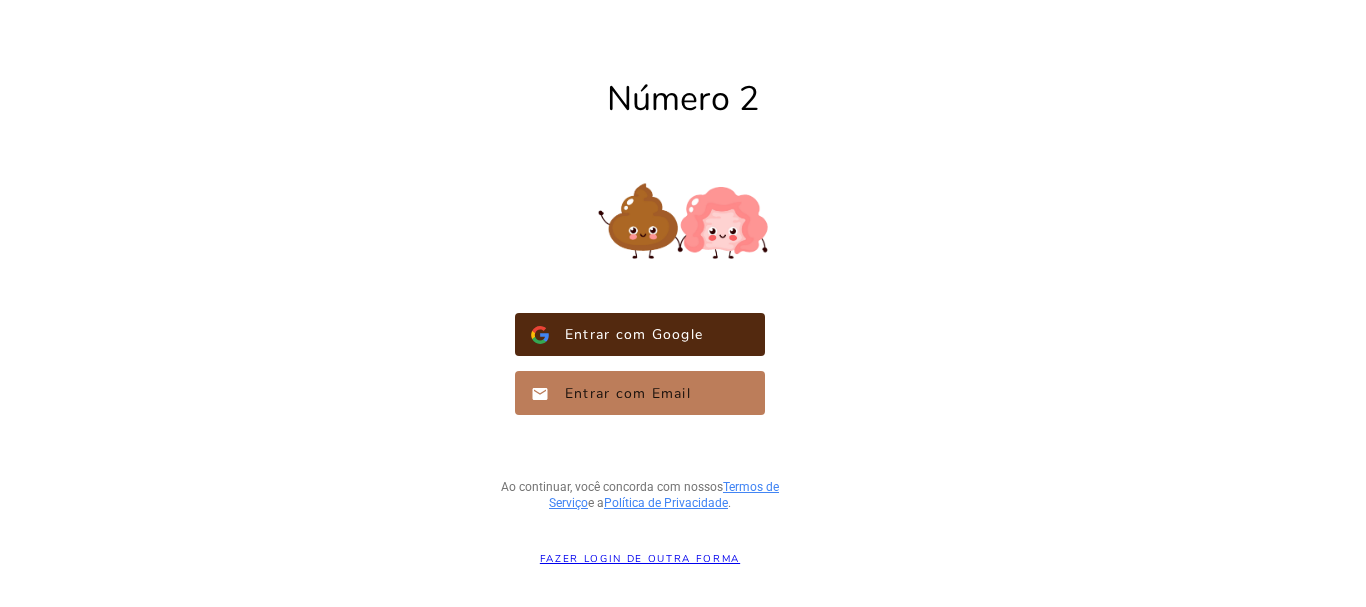 click on "Entrar com Email" at bounding box center (620, 393) 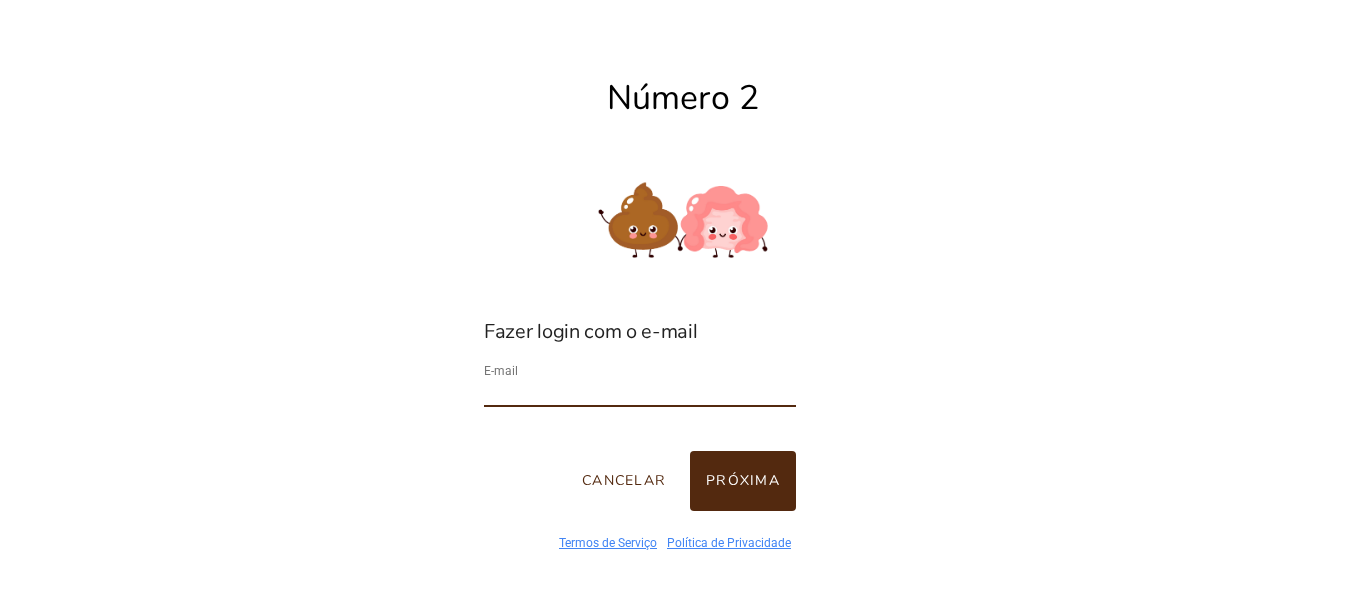 click at bounding box center (640, 393) 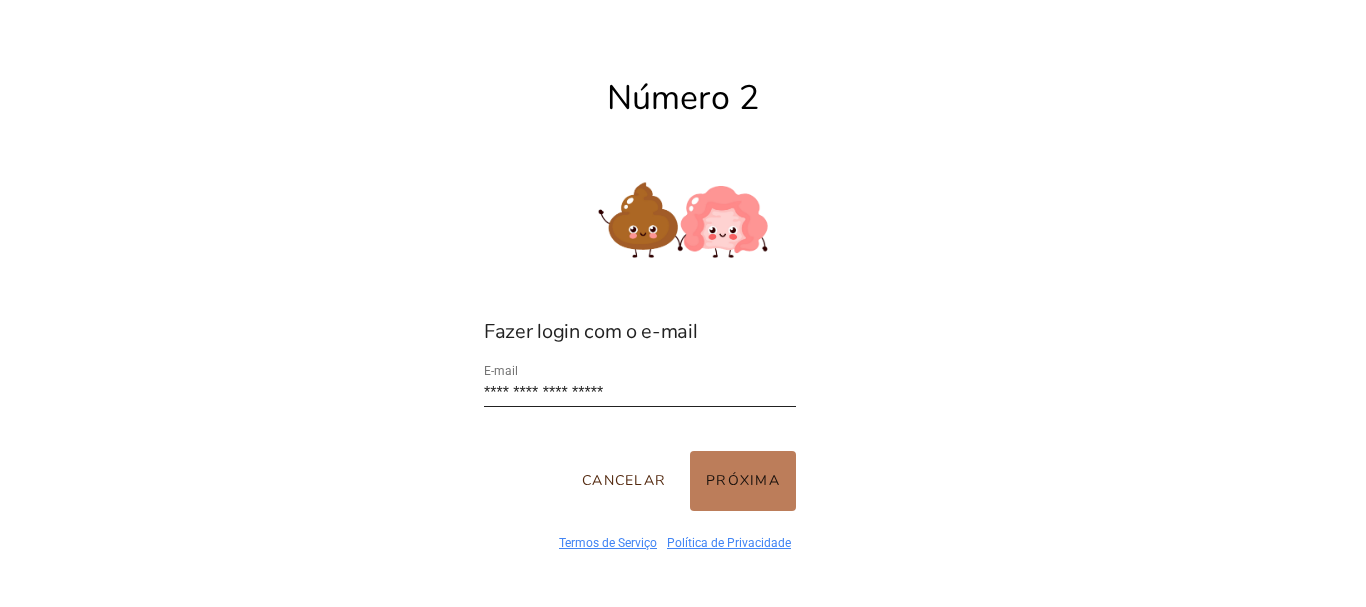 click on "Próxima" at bounding box center [743, 481] 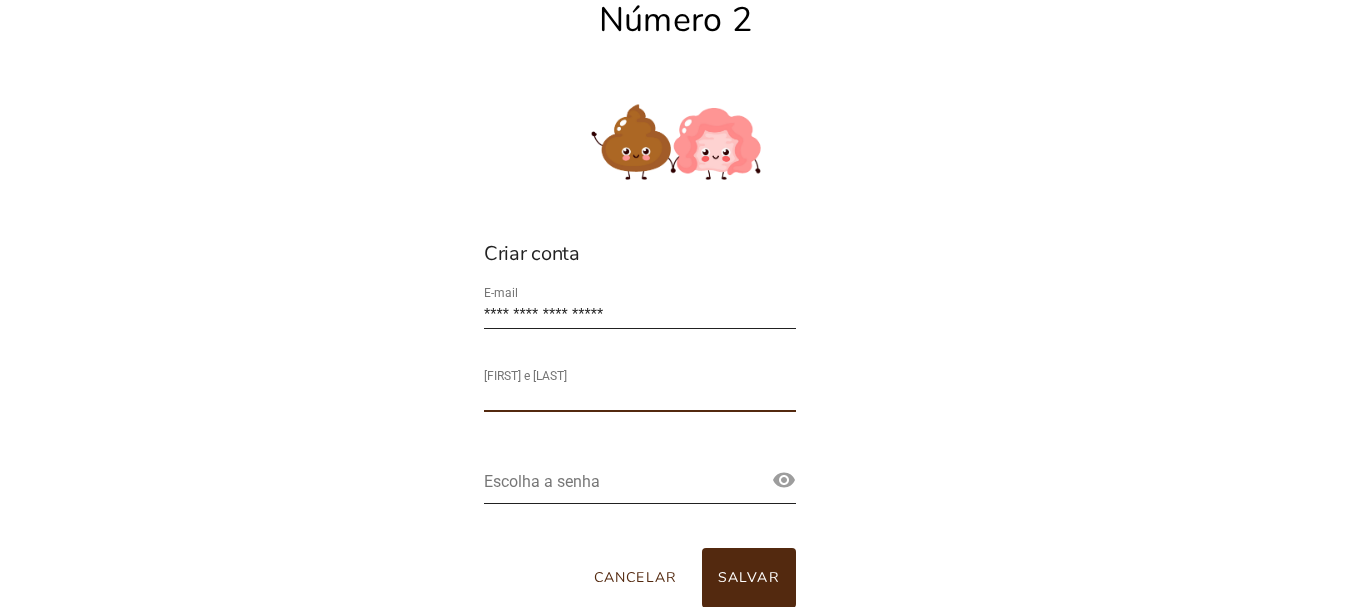 click at bounding box center (640, 398) 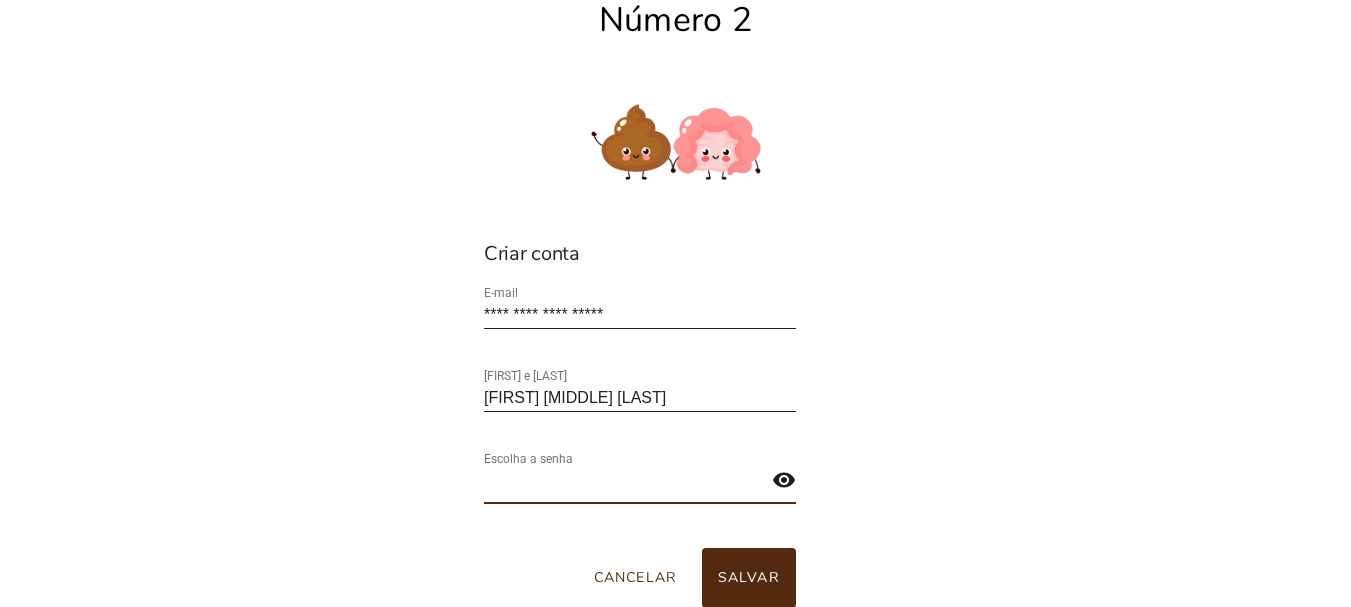 click on "**********" at bounding box center (640, 445) 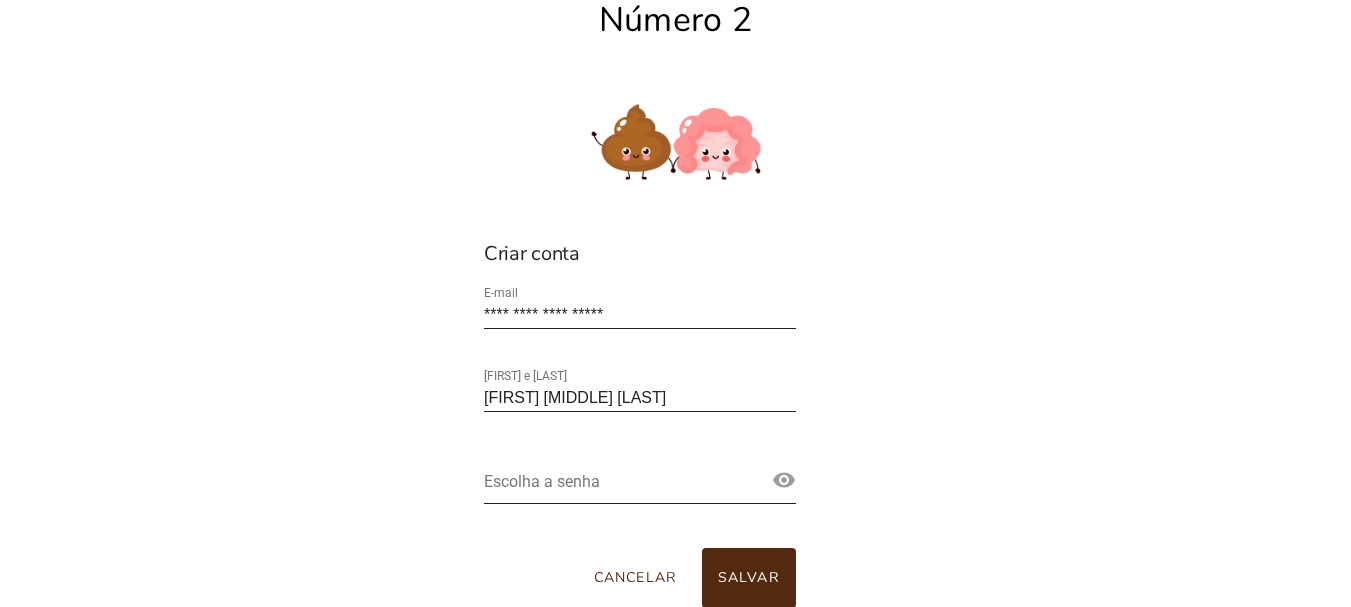click at bounding box center [784, 480] 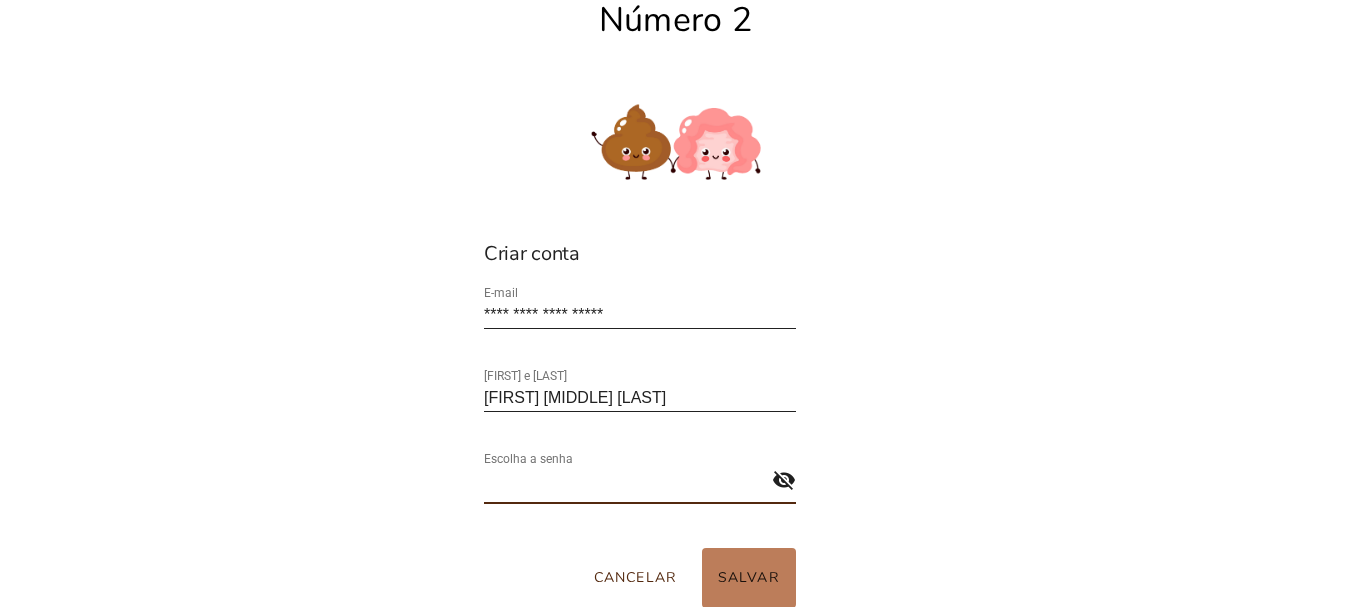 click on "Salvar" at bounding box center [749, 578] 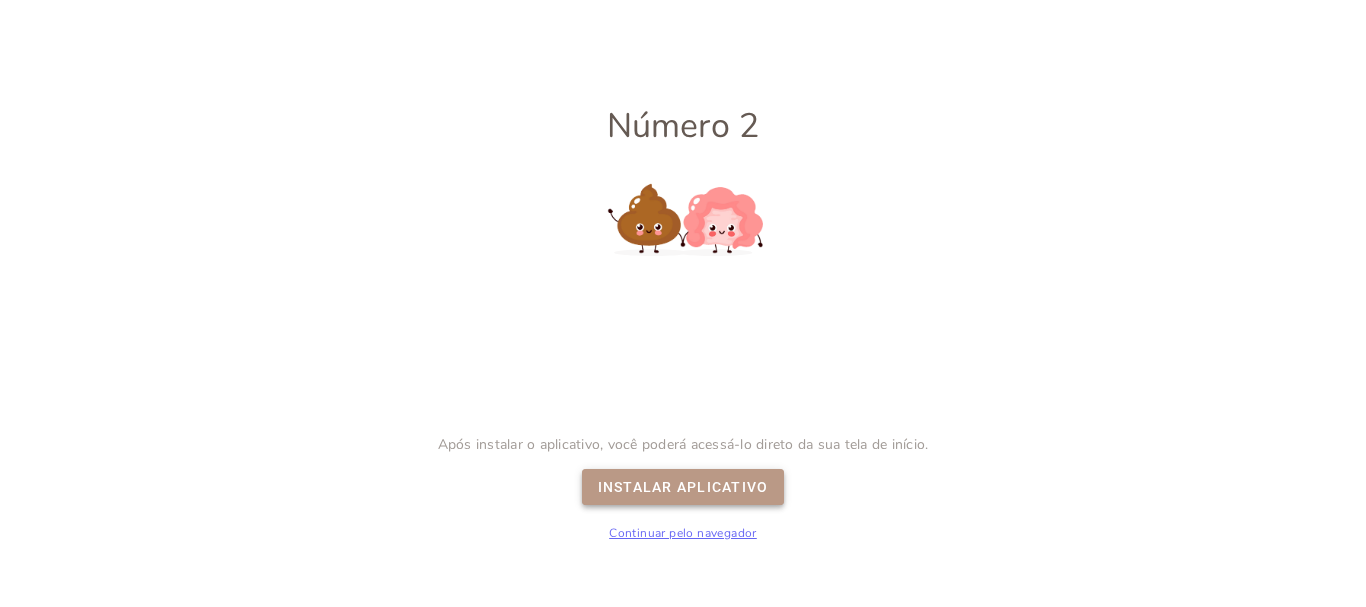 click on "Instalar Aplicativo" at bounding box center (0, 0) 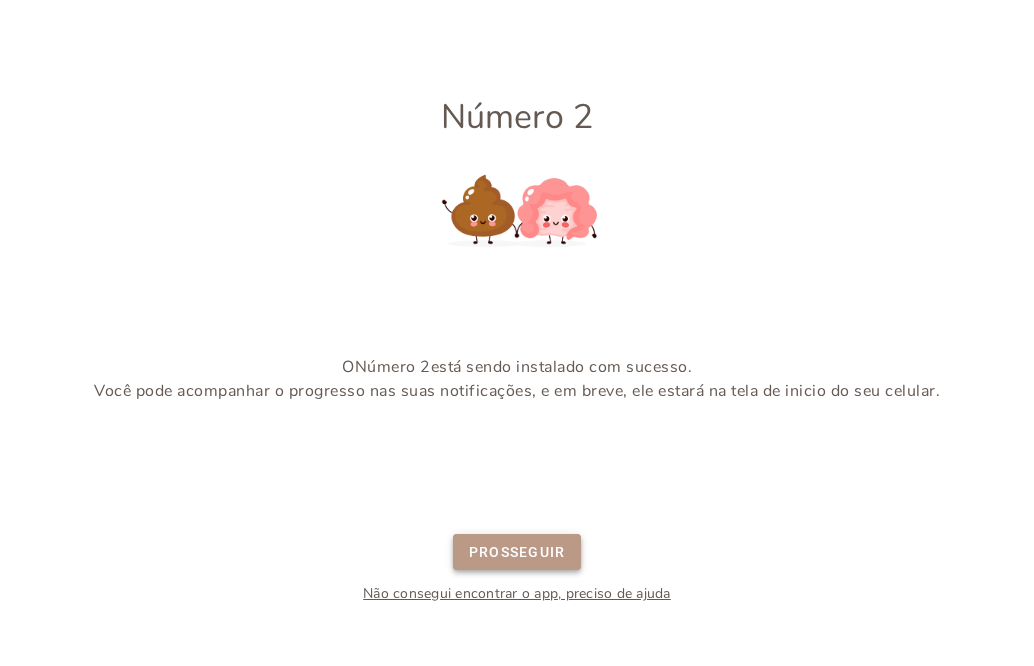 click on "Prosseguir" at bounding box center [0, 0] 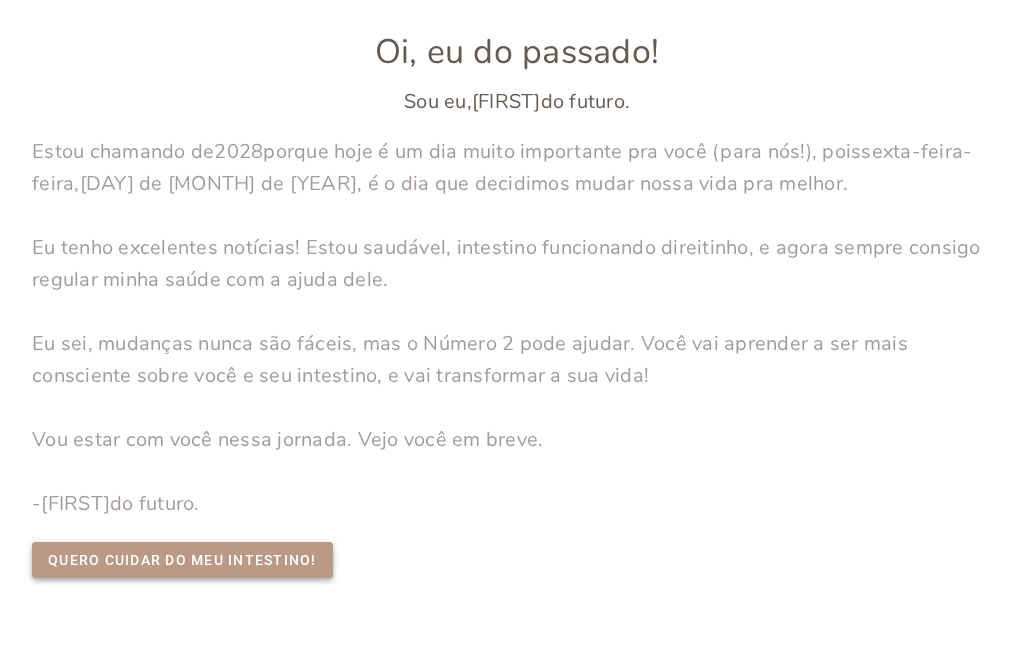 click on "Quero cuidar do meu intestino!" at bounding box center (0, 0) 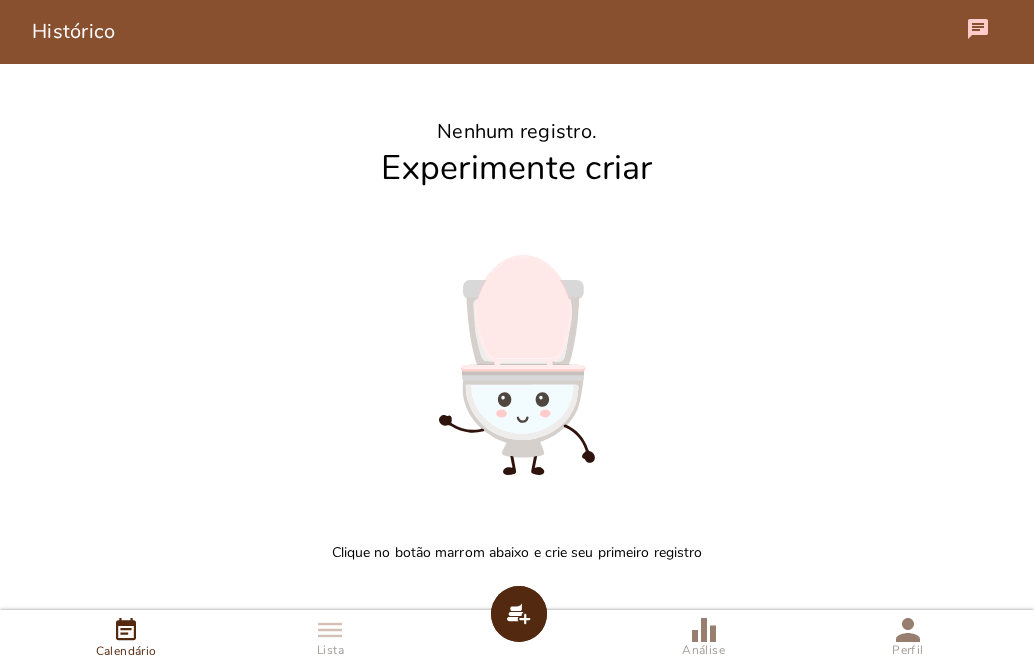 click on "Experimente criar" 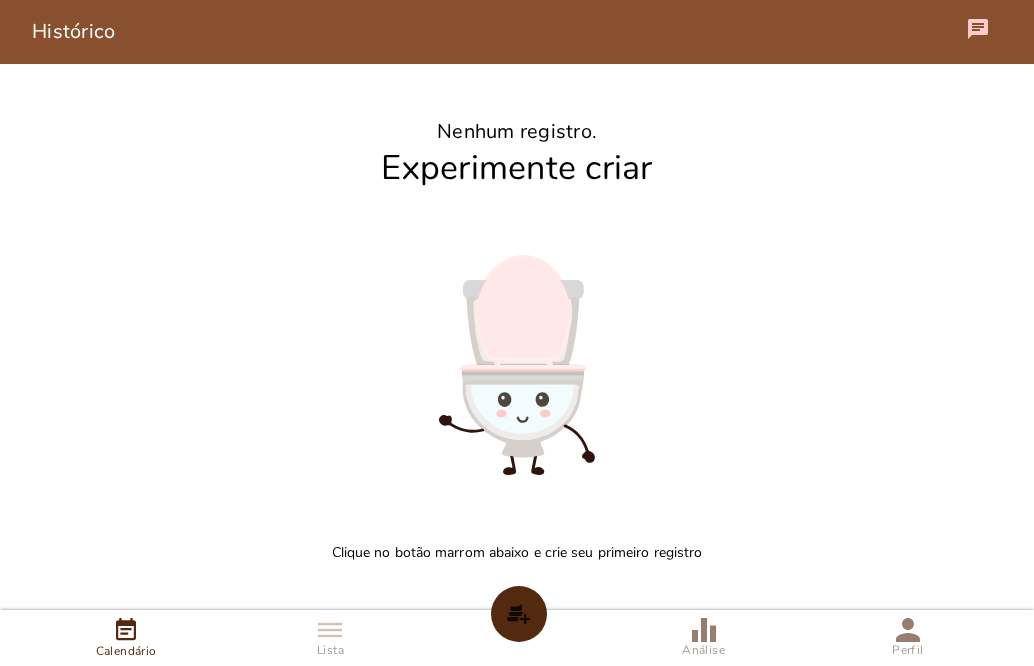 click 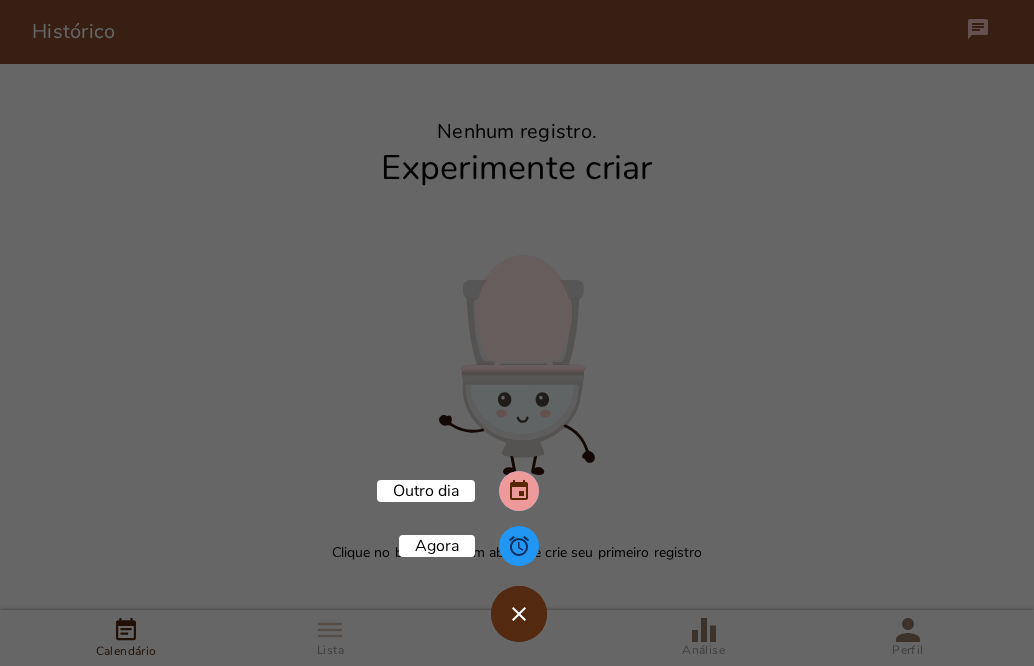 click 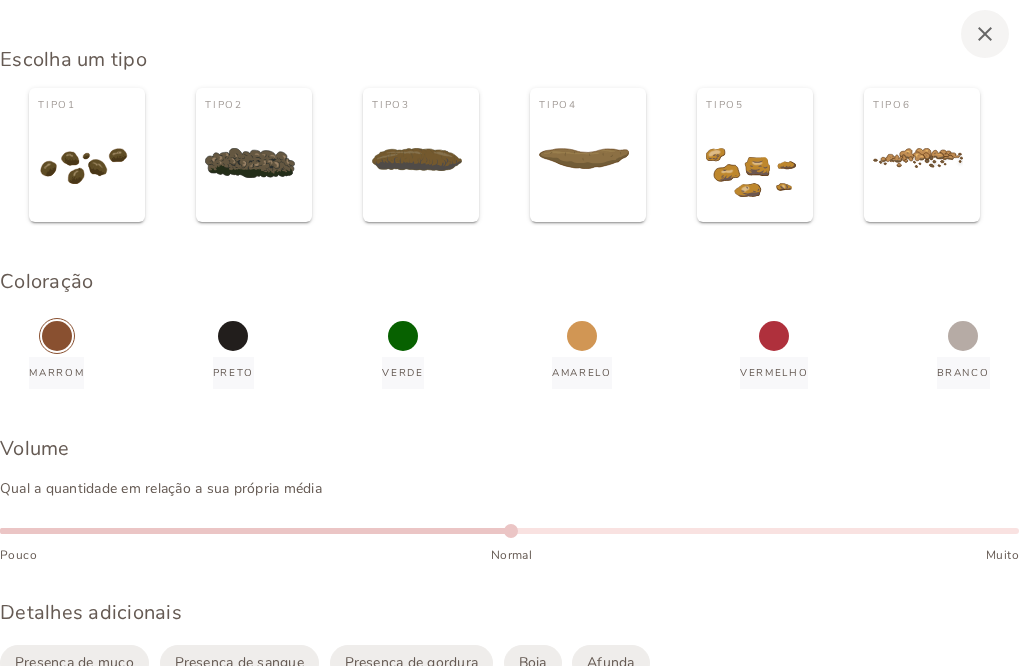 scroll, scrollTop: 100, scrollLeft: 0, axis: vertical 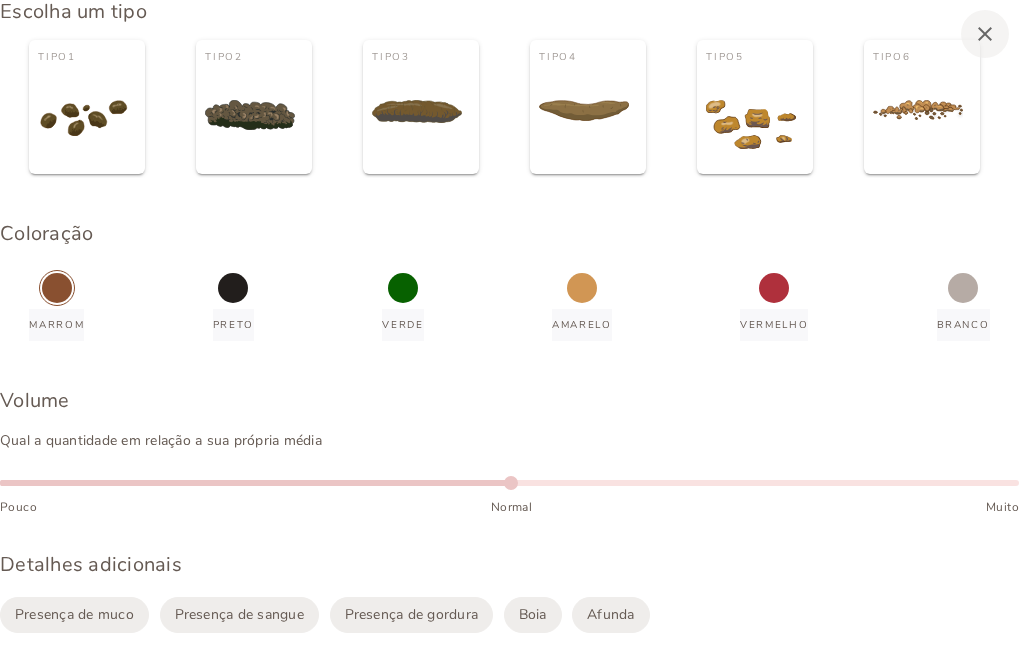 click 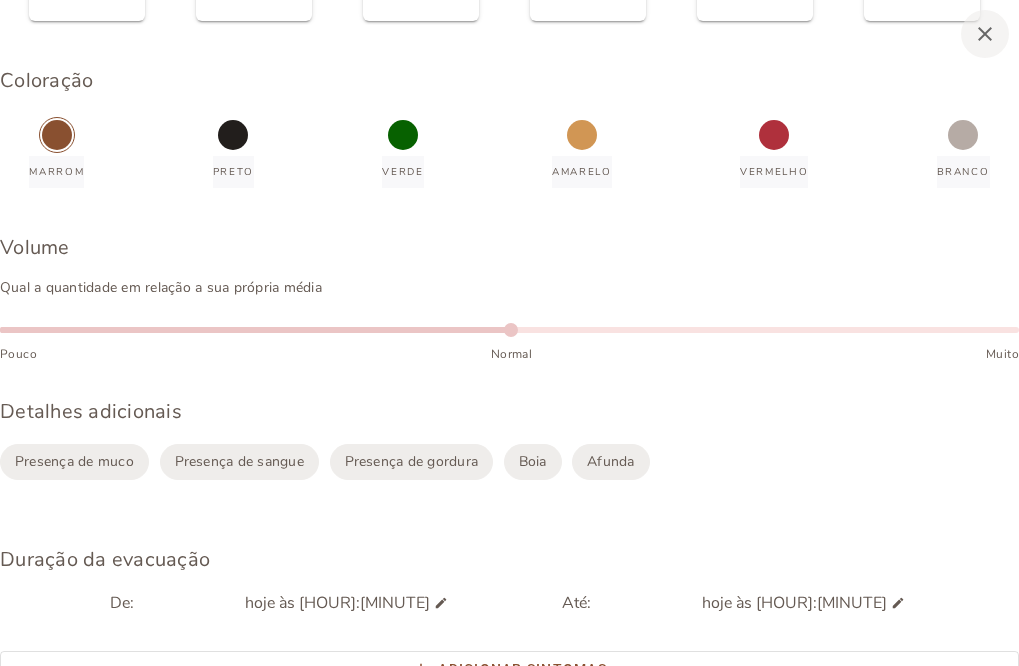 scroll, scrollTop: 300, scrollLeft: 0, axis: vertical 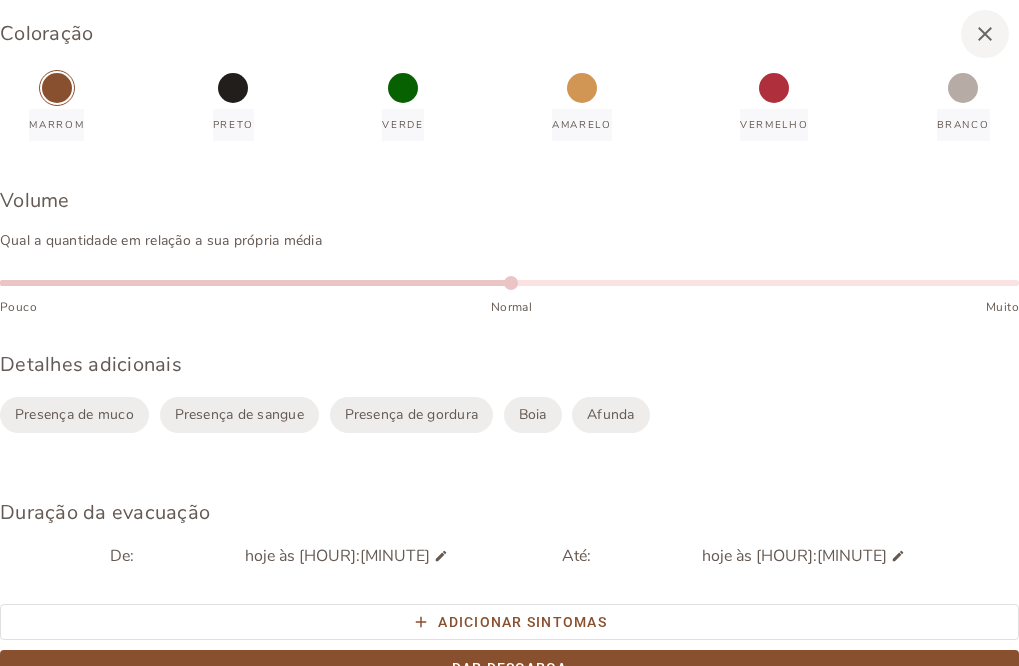 click on "Boia" 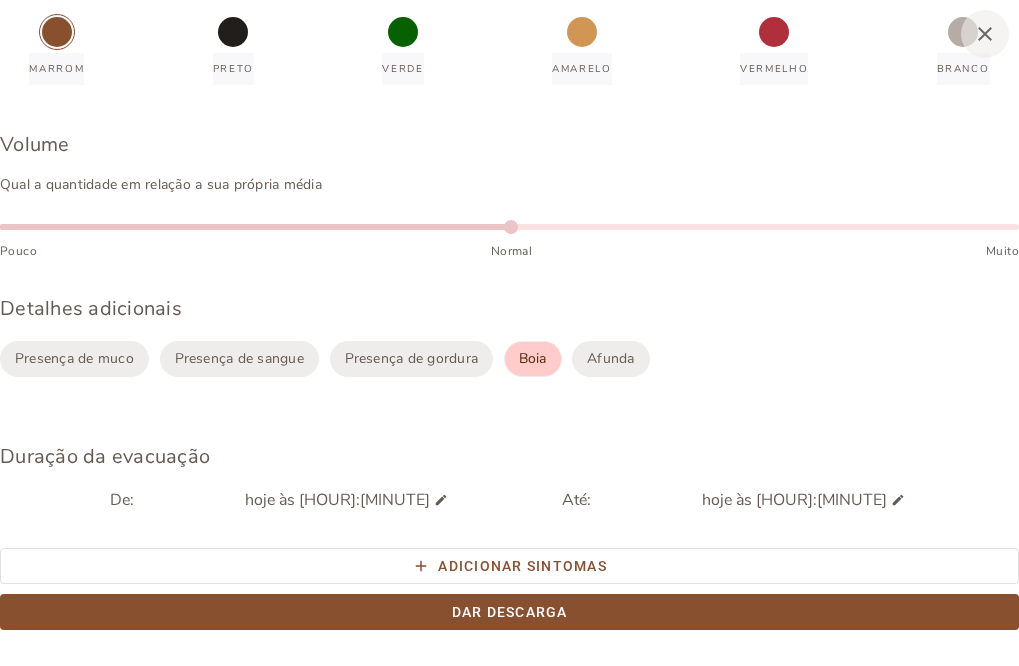 scroll, scrollTop: 400, scrollLeft: 0, axis: vertical 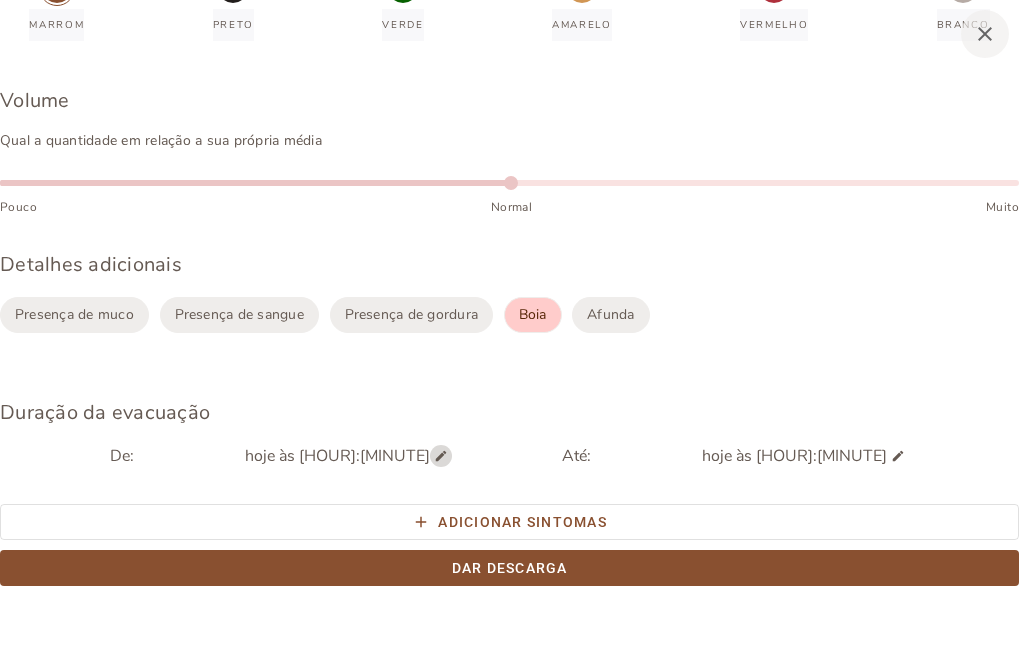 click on "mode_edit" 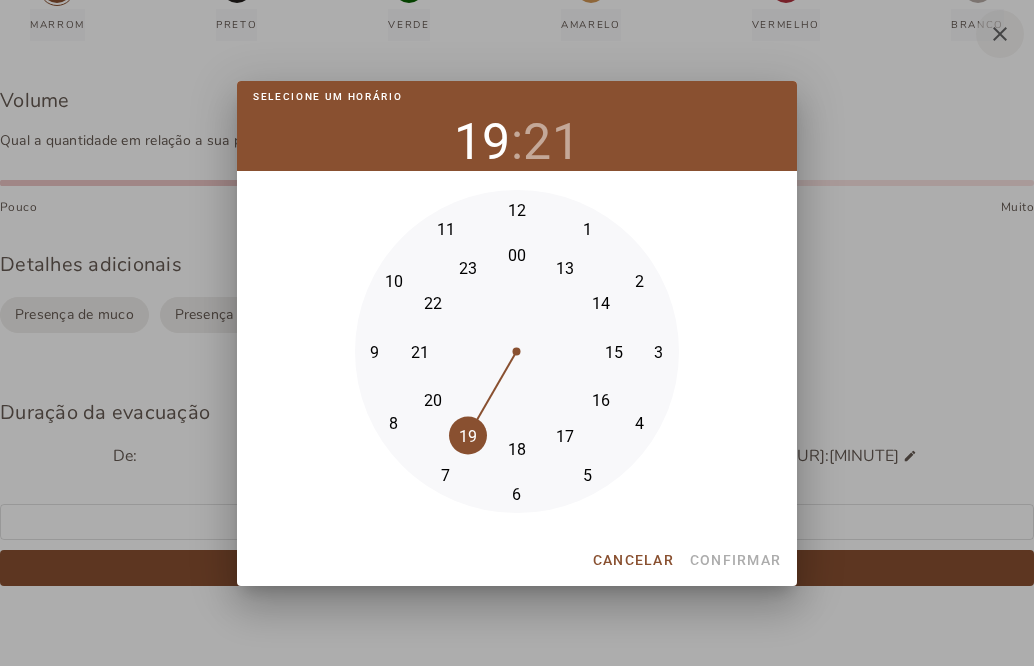 type on "Fri [MONTH] [DAY] [YEAR] [HOUR]:[MINUTE]:[SECOND] GMT-0300 (Horário Padrão de Brasília)" 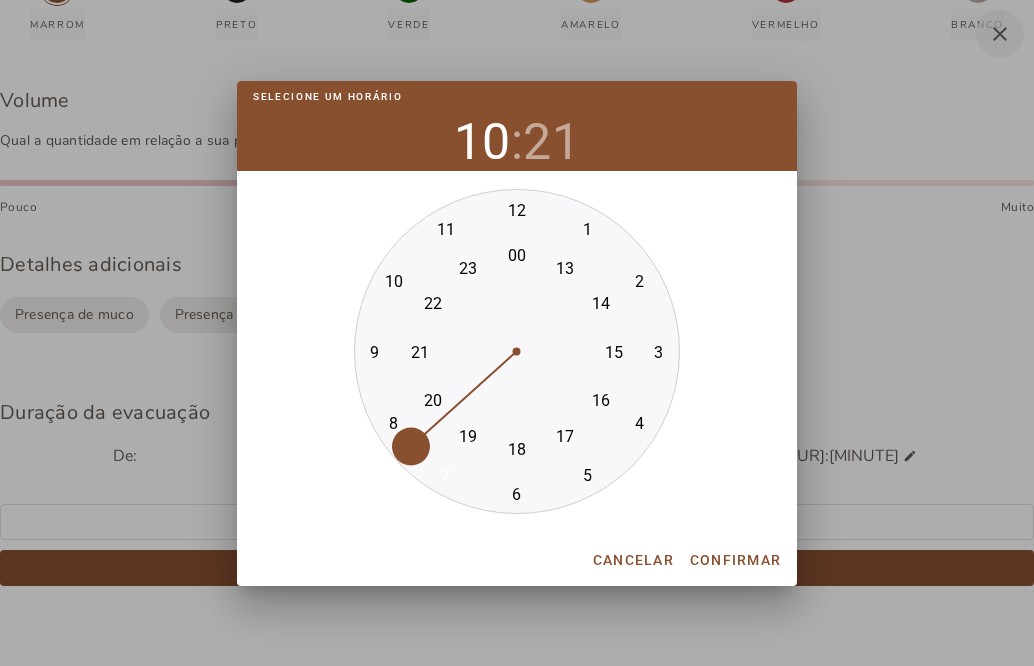 click on "10" 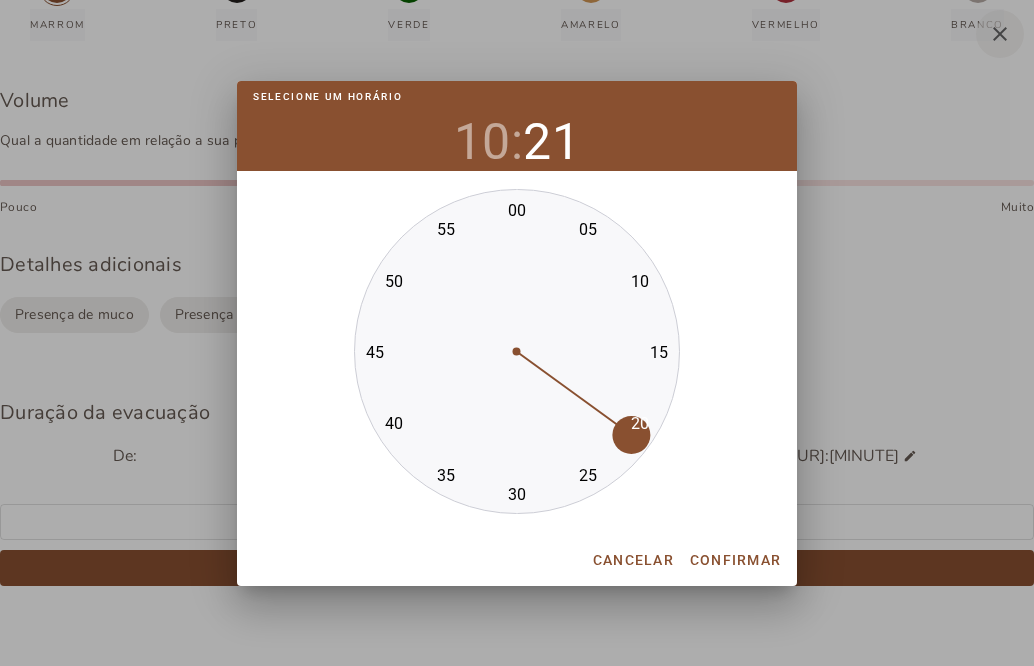 click on "10" at bounding box center (482, 142) 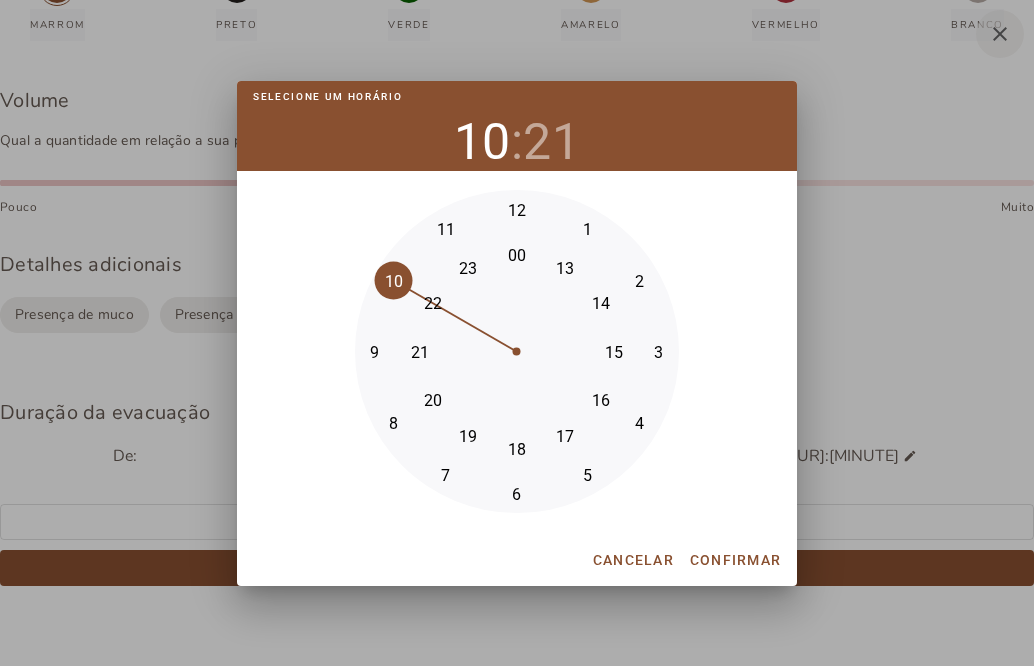 type on "Fri [MONTH] [DAY] [YEAR] [HOUR]:[MINUTE]:[SECOND] GMT-0300 (Horário Padrão de Brasília)" 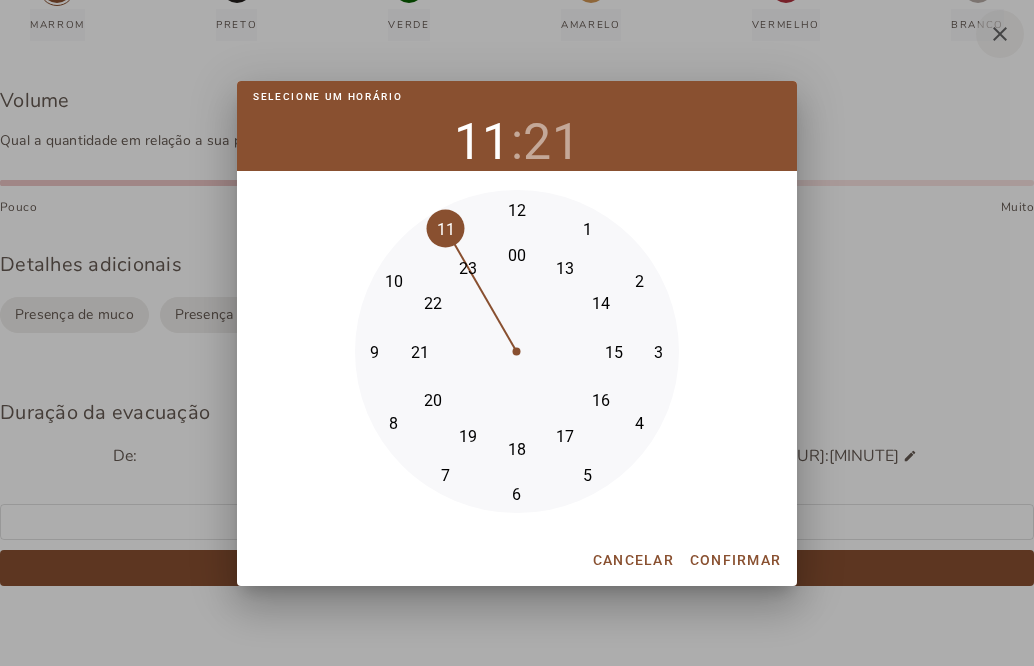 click on "11" 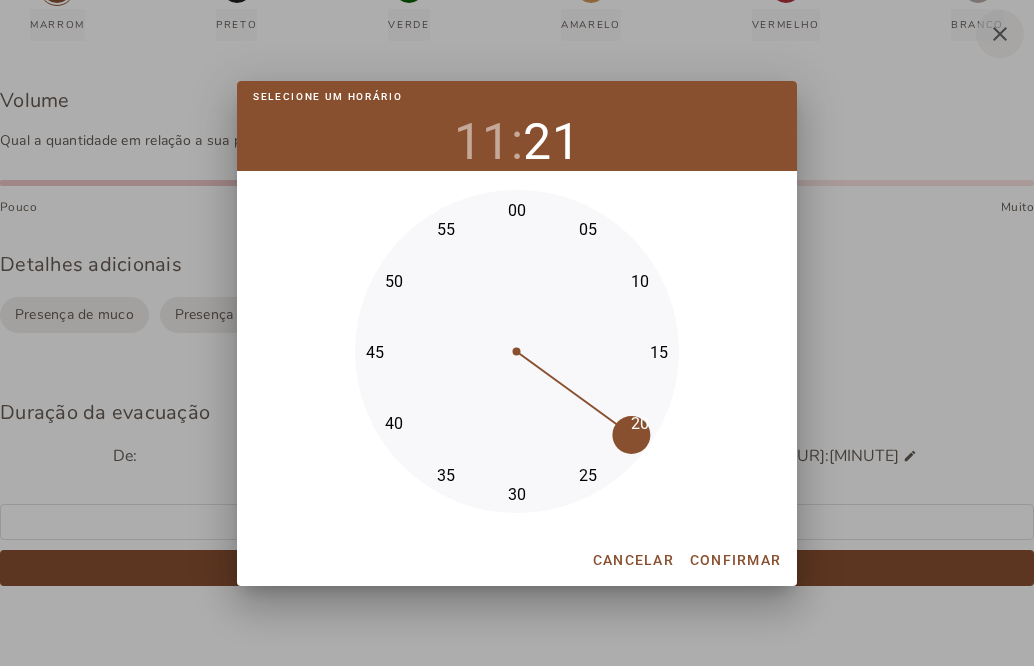 type on "Fri [MONTH] [DAY] [YEAR] [HOUR]:[MINUTE]:[SECOND] GMT-0300 (Horário Padrão de Brasília)" 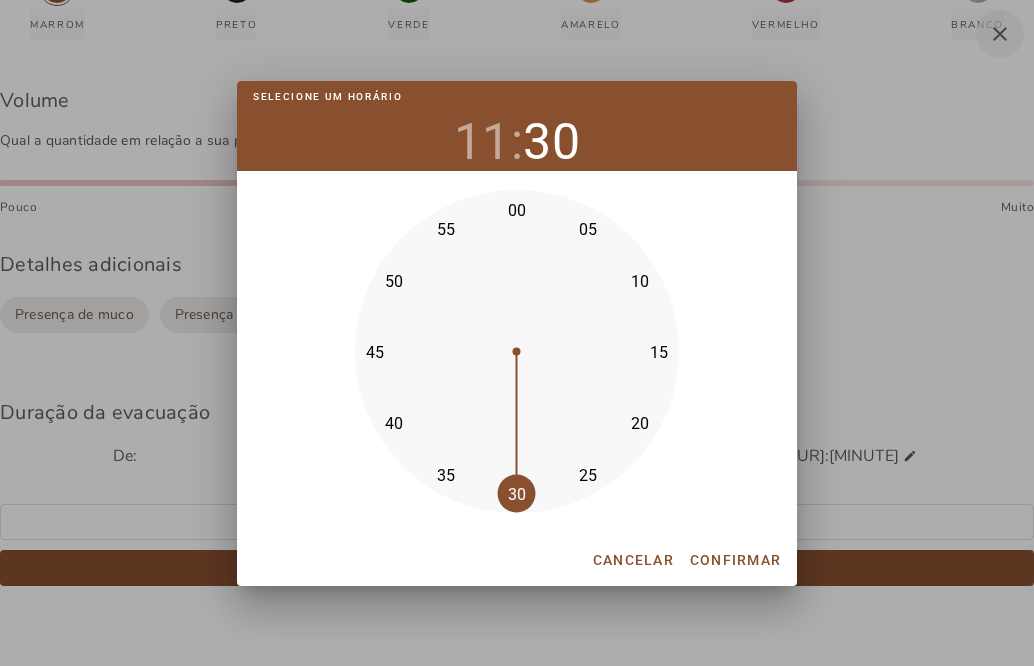 click on "30" 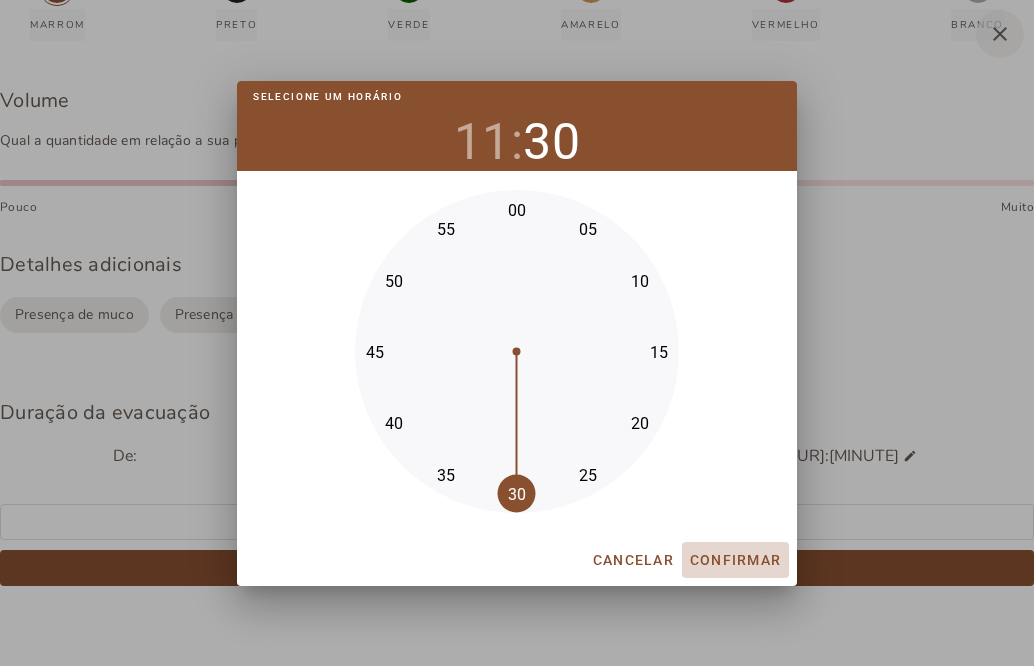 click on "Confirmar" at bounding box center (0, 0) 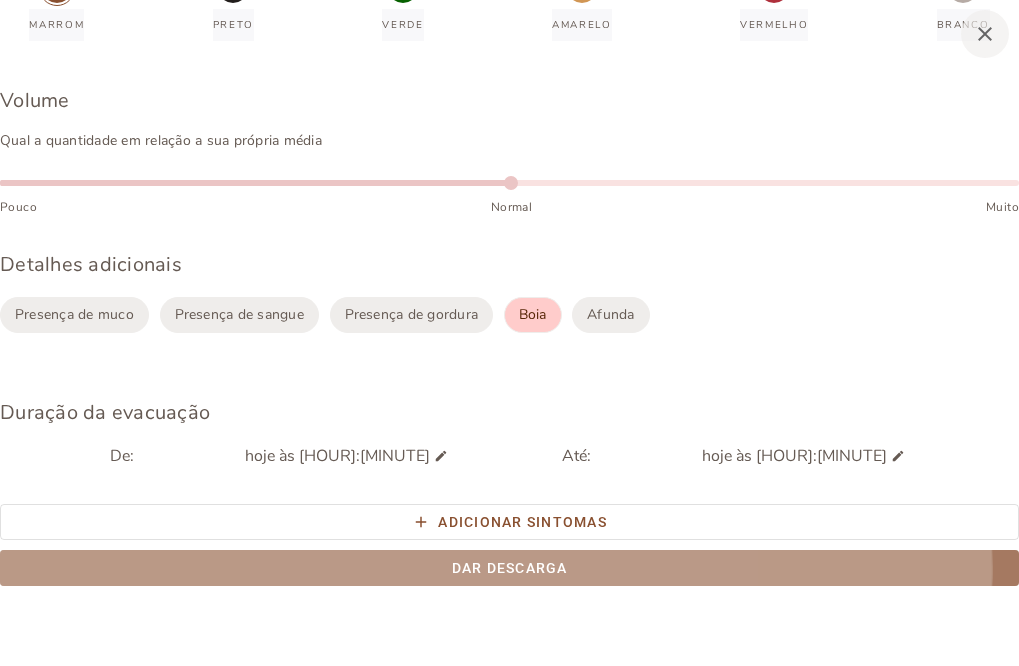 click on "Dar descarga" at bounding box center [0, 0] 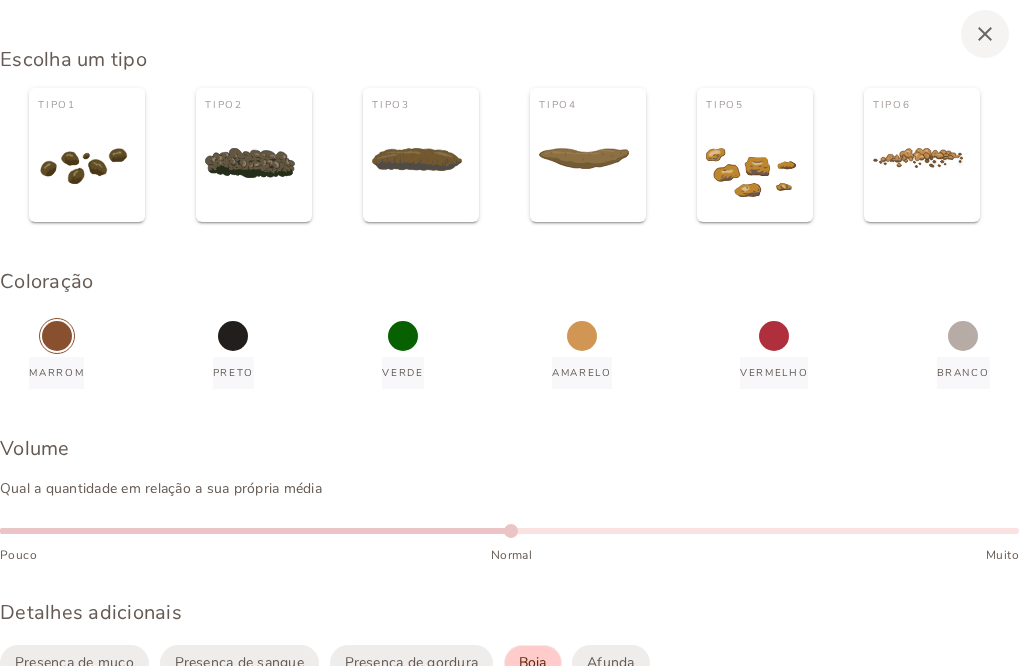 scroll, scrollTop: 0, scrollLeft: 0, axis: both 